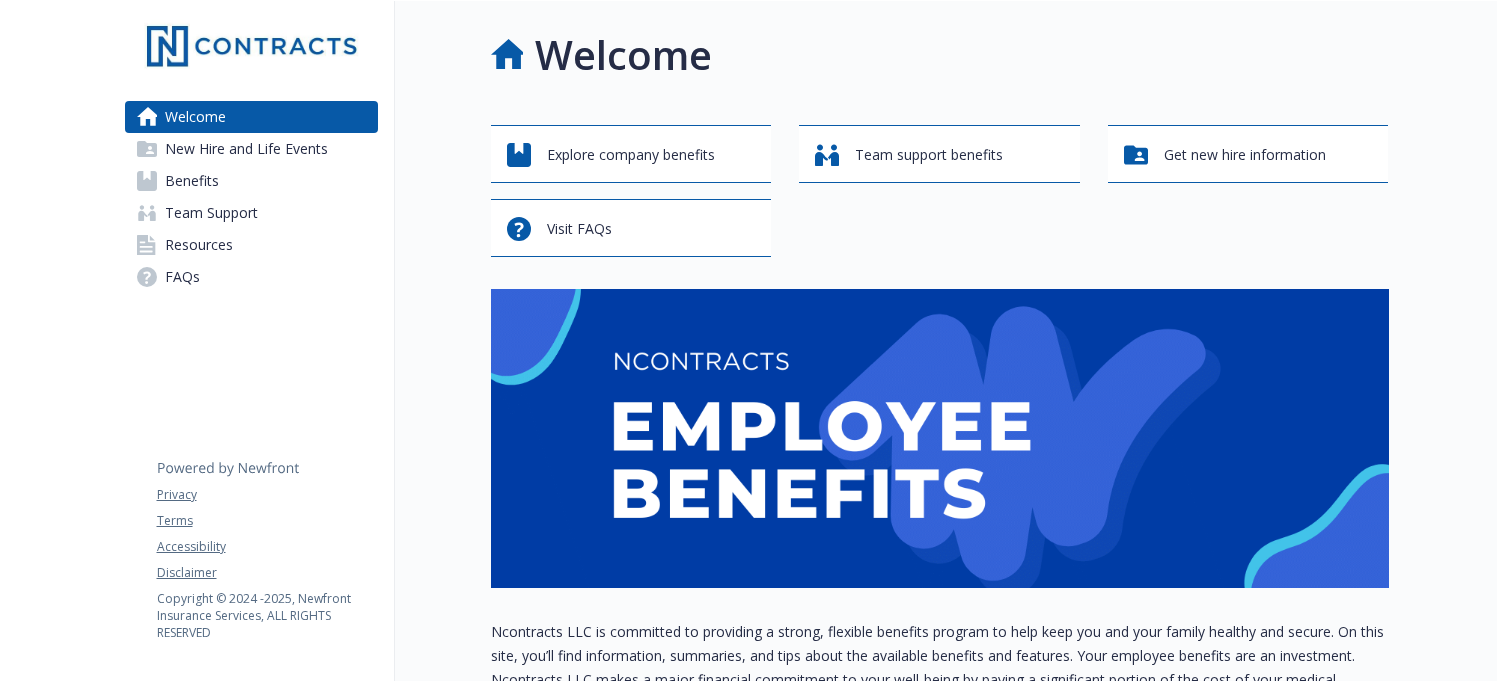 scroll, scrollTop: 0, scrollLeft: 0, axis: both 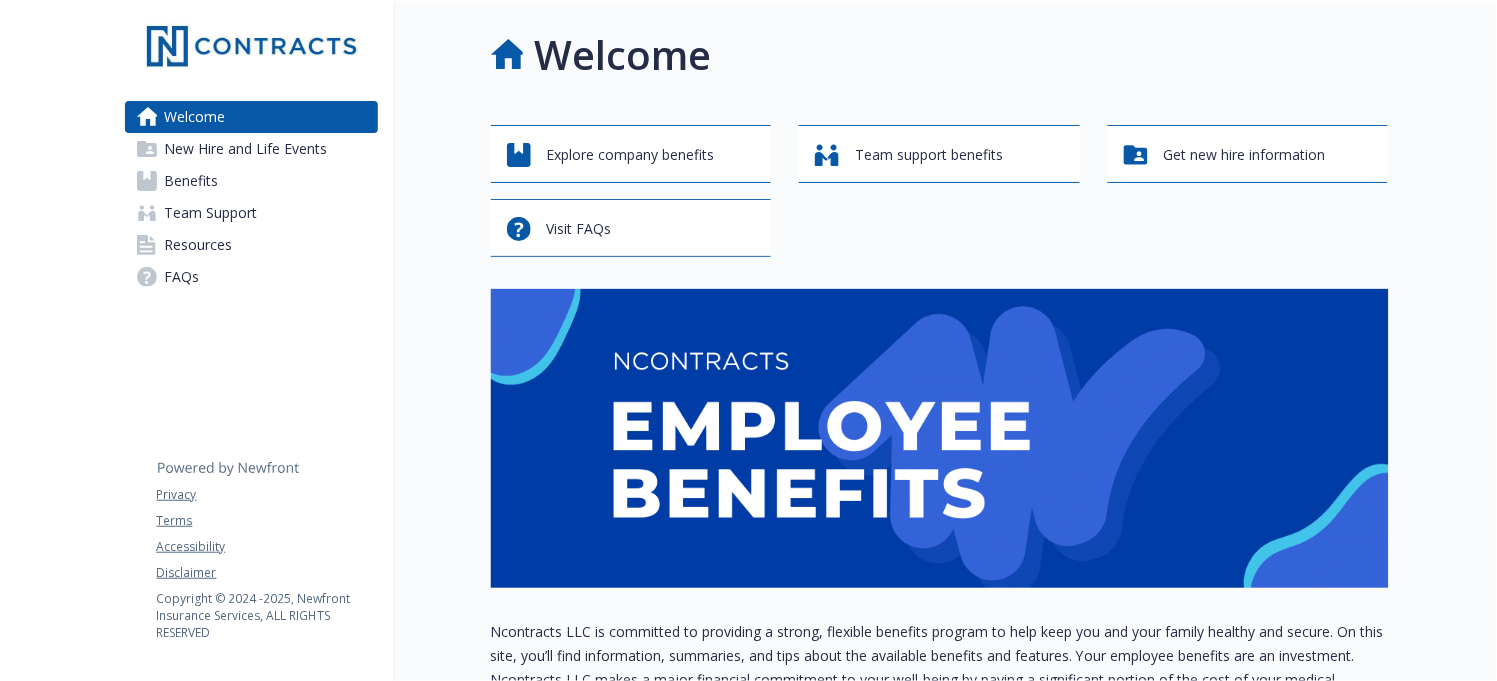 click on "Benefits" at bounding box center [192, 181] 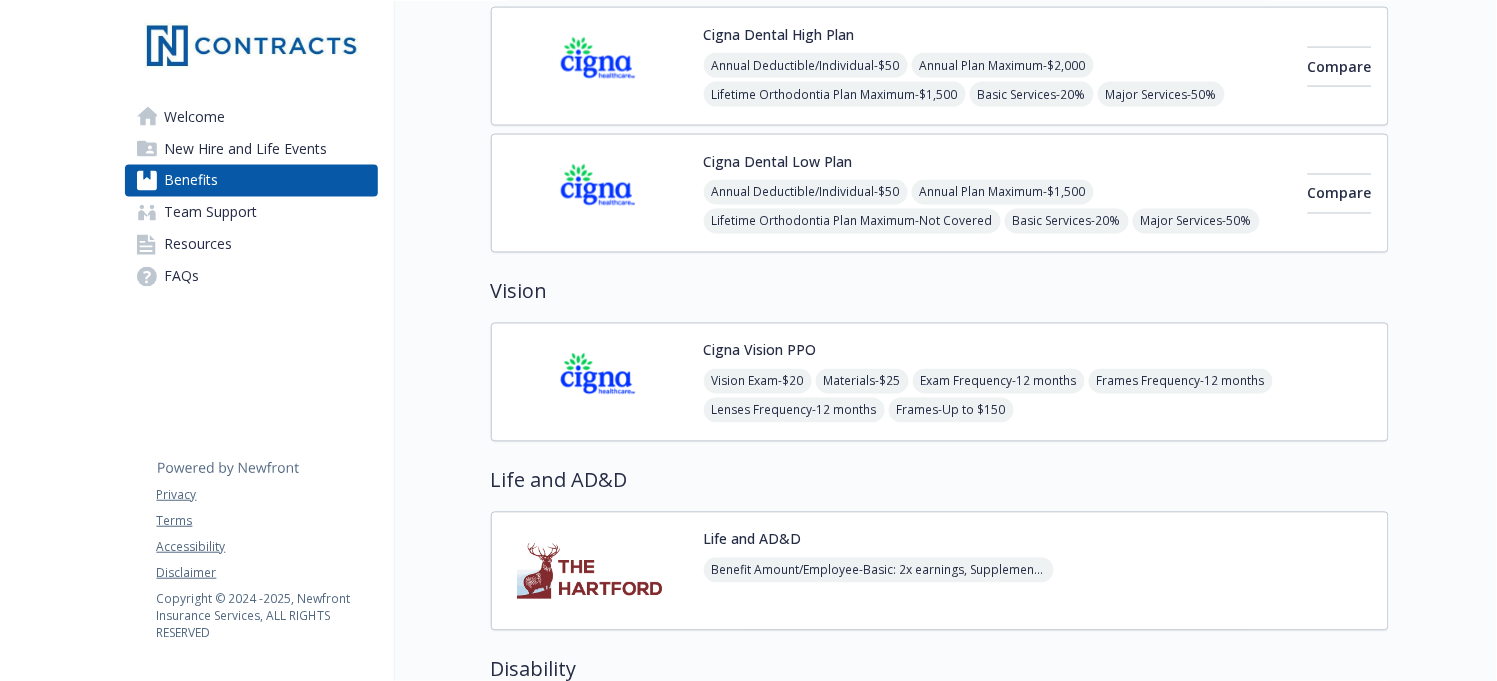 scroll, scrollTop: 666, scrollLeft: 0, axis: vertical 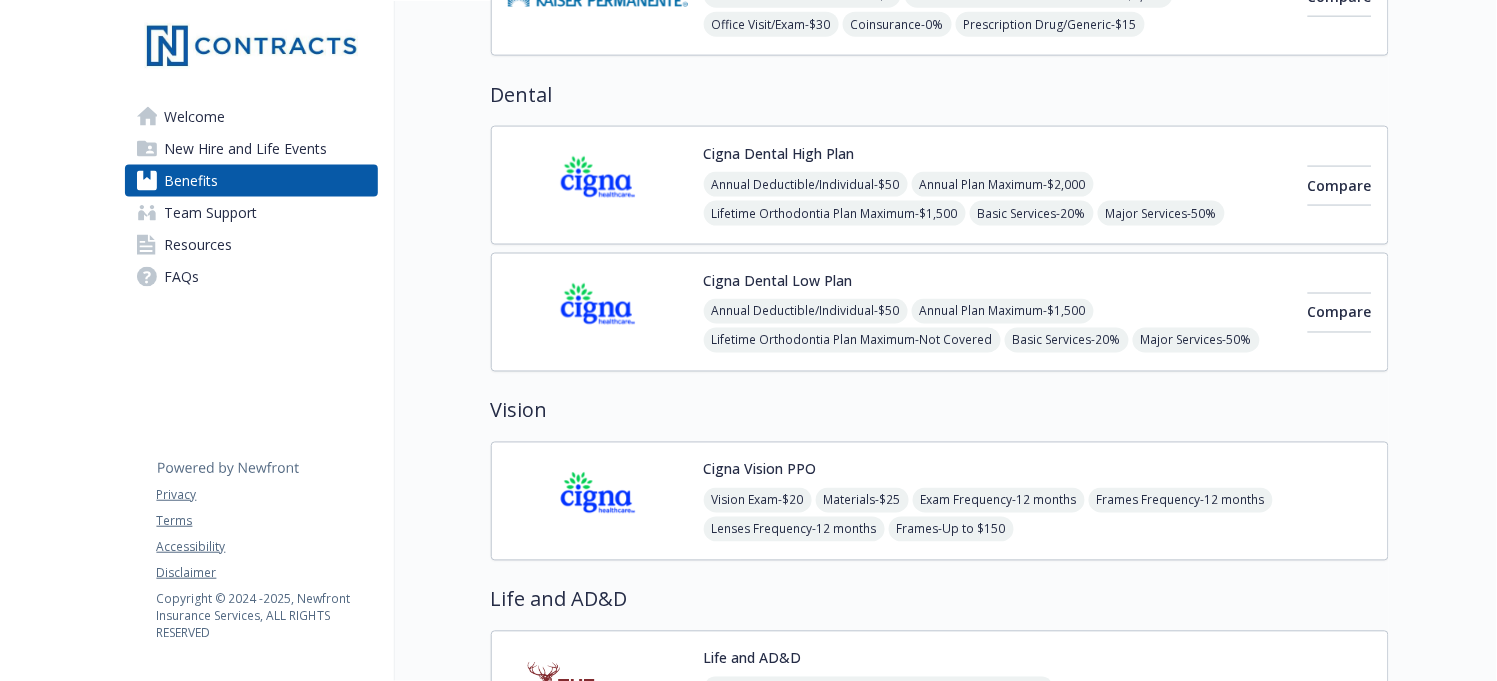 click at bounding box center (598, 501) 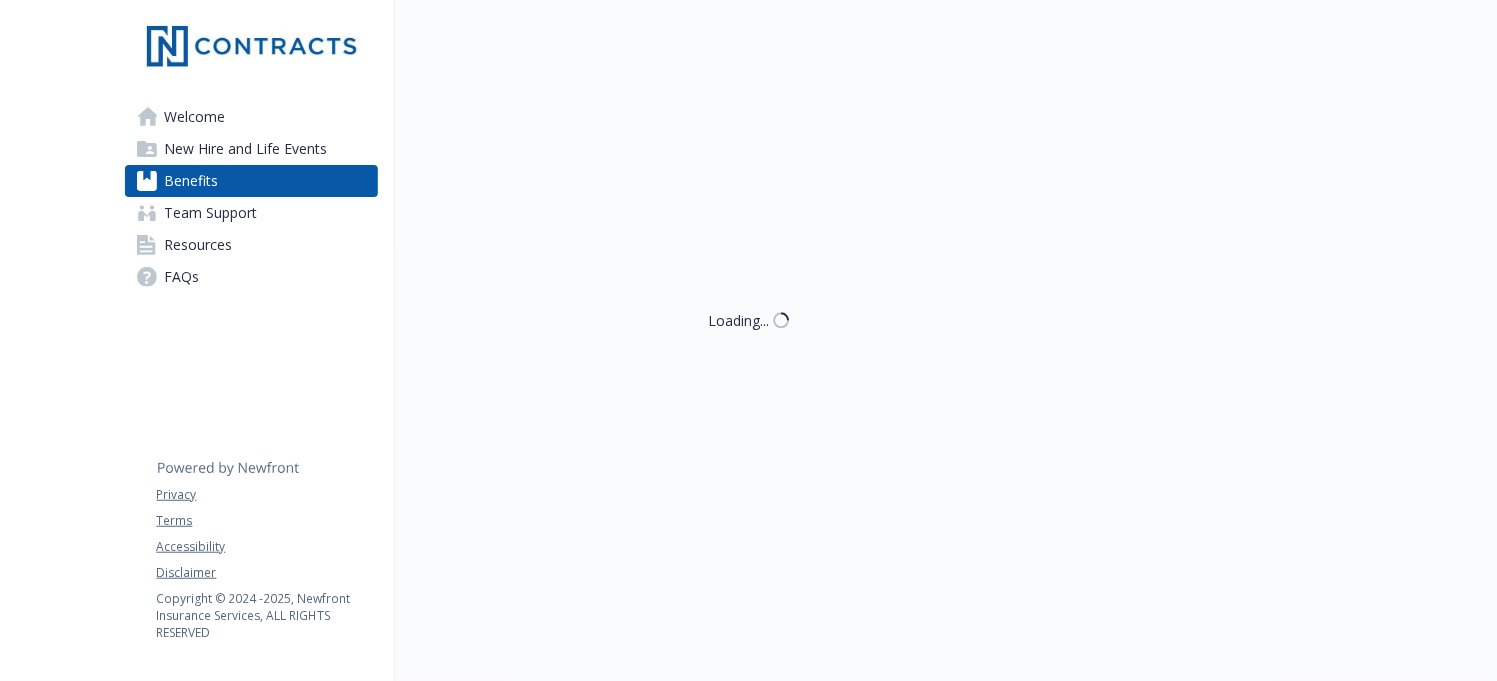 scroll, scrollTop: 666, scrollLeft: 0, axis: vertical 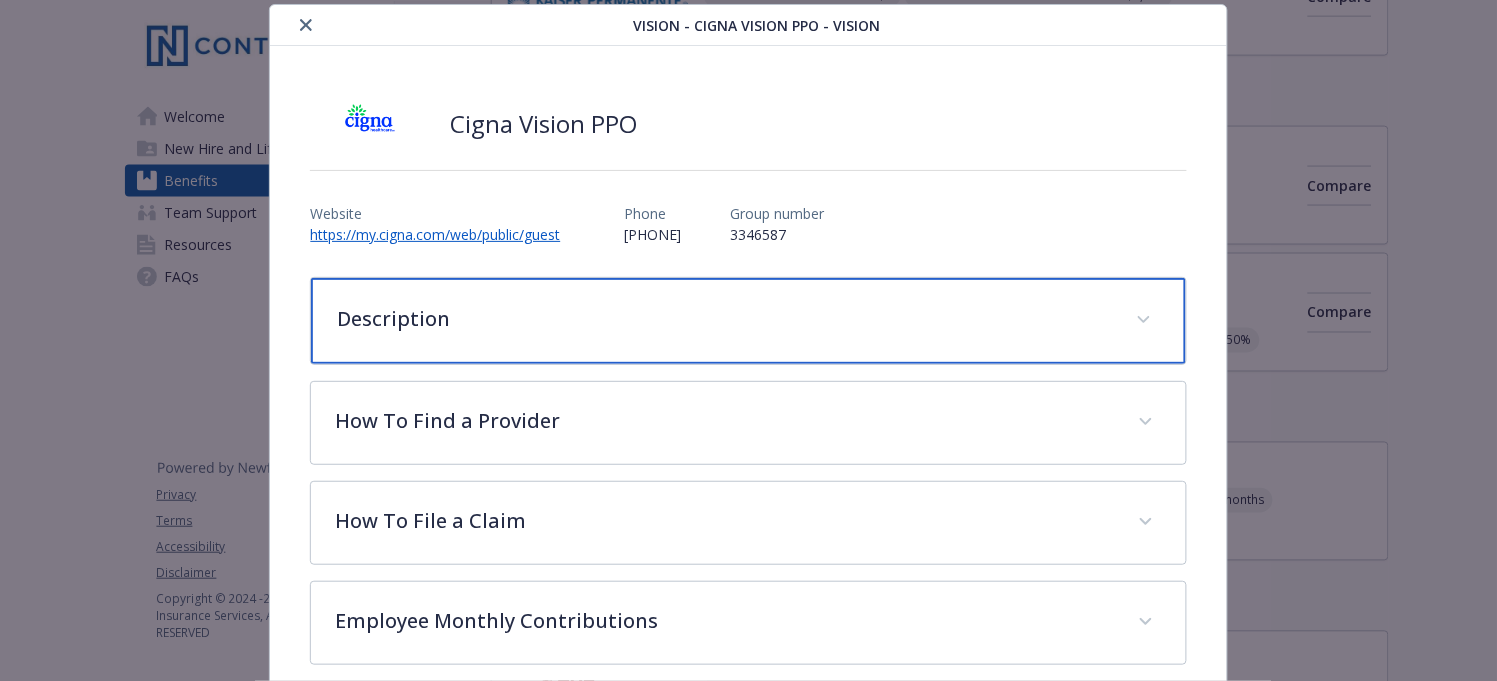 click on "Description" at bounding box center (724, 319) 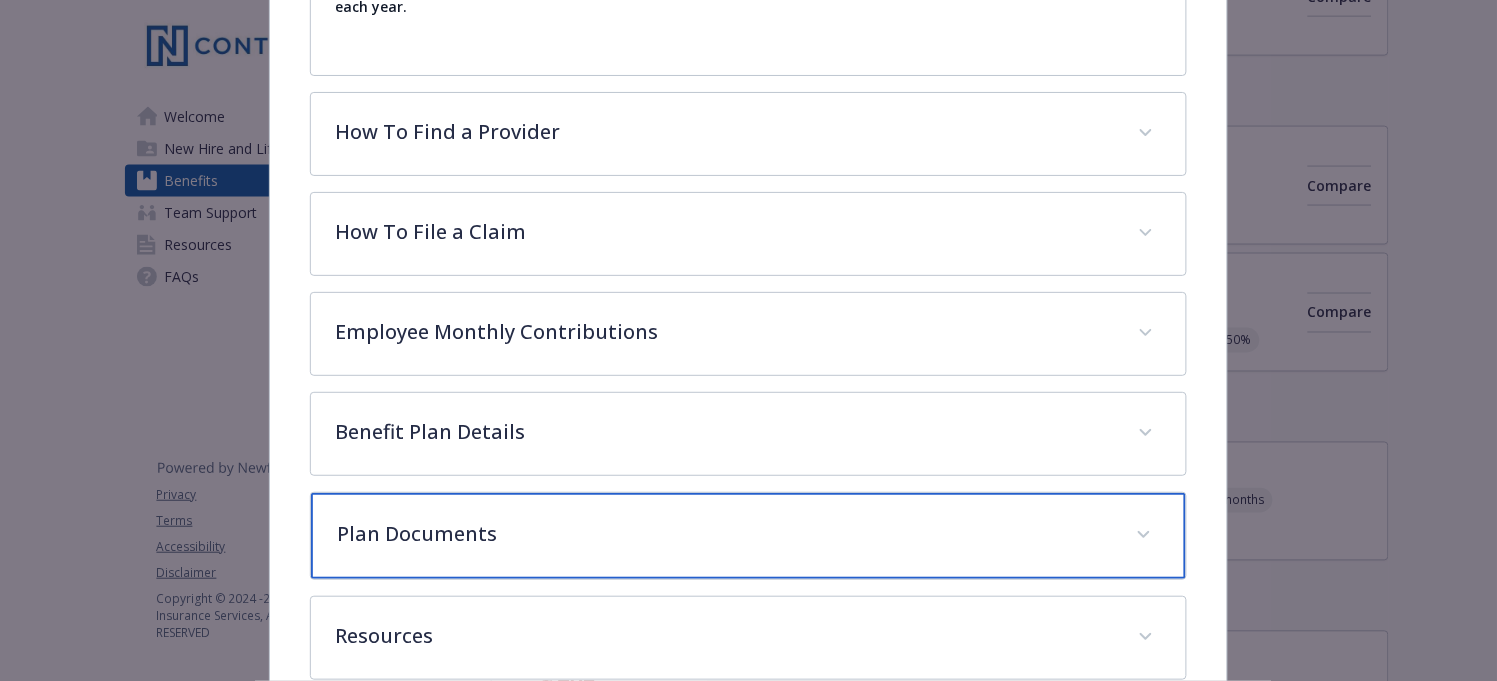 click on "Plan Documents" at bounding box center (724, 534) 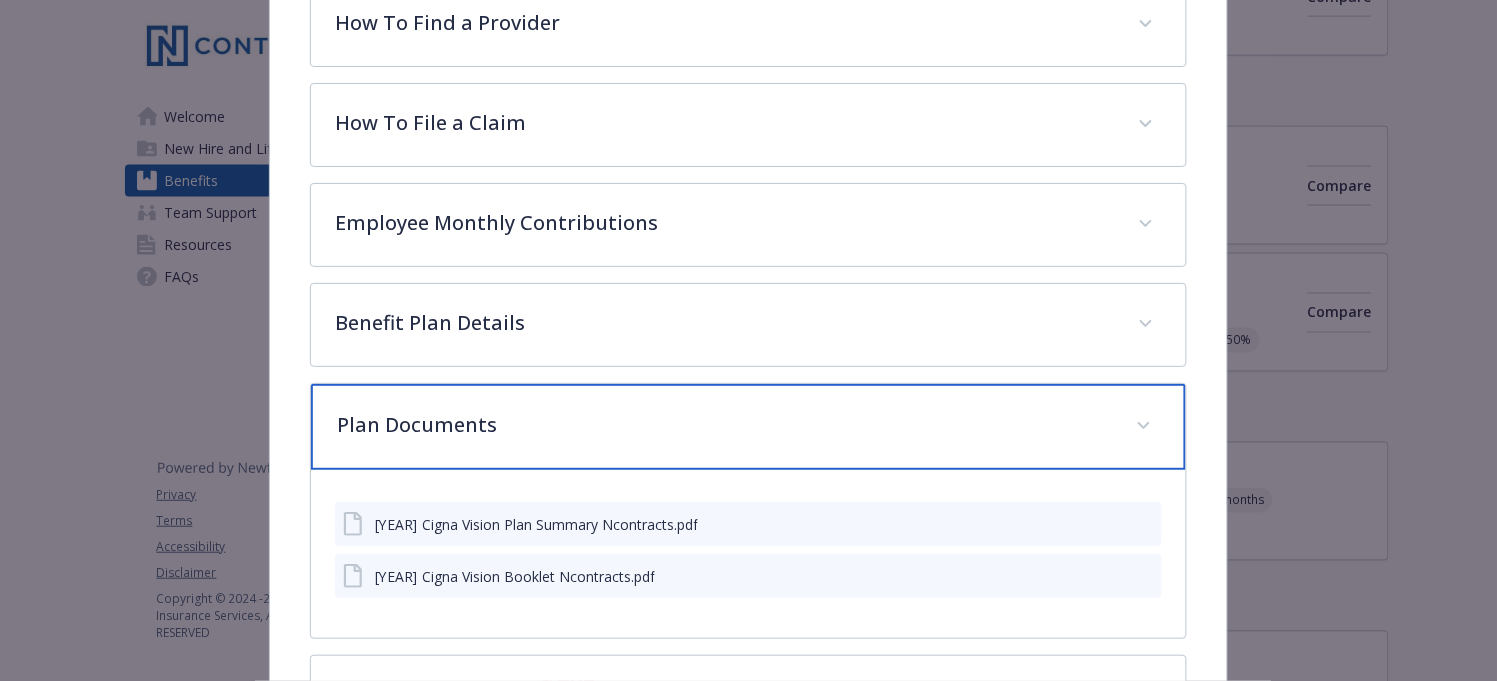 scroll, scrollTop: 832, scrollLeft: 0, axis: vertical 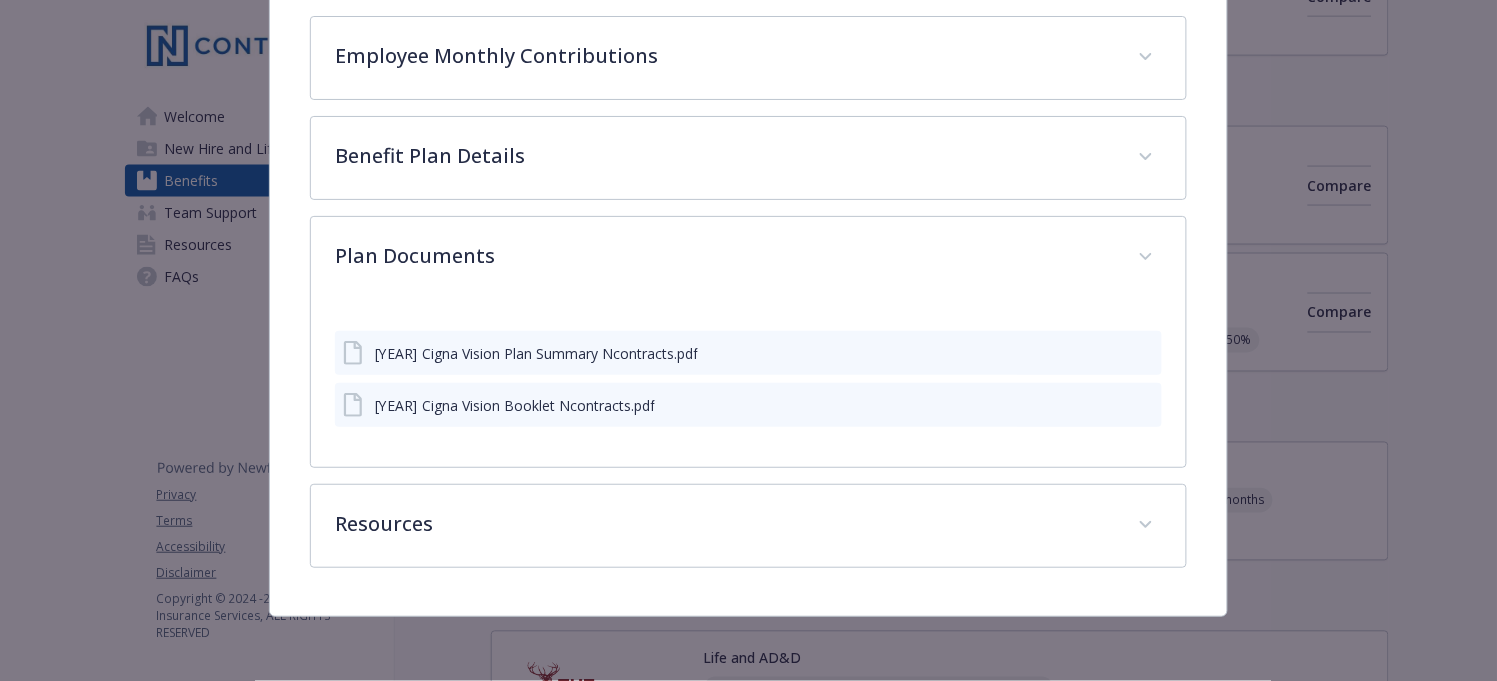 click 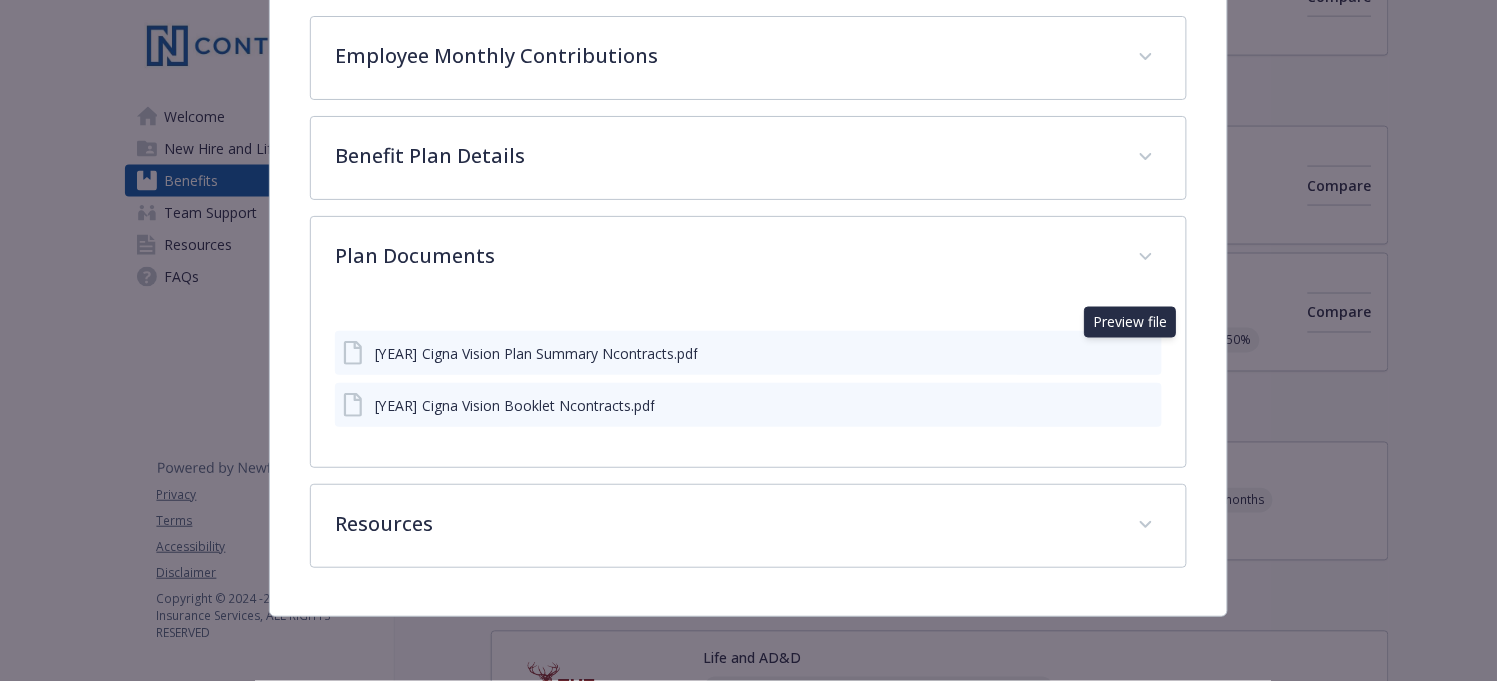 click 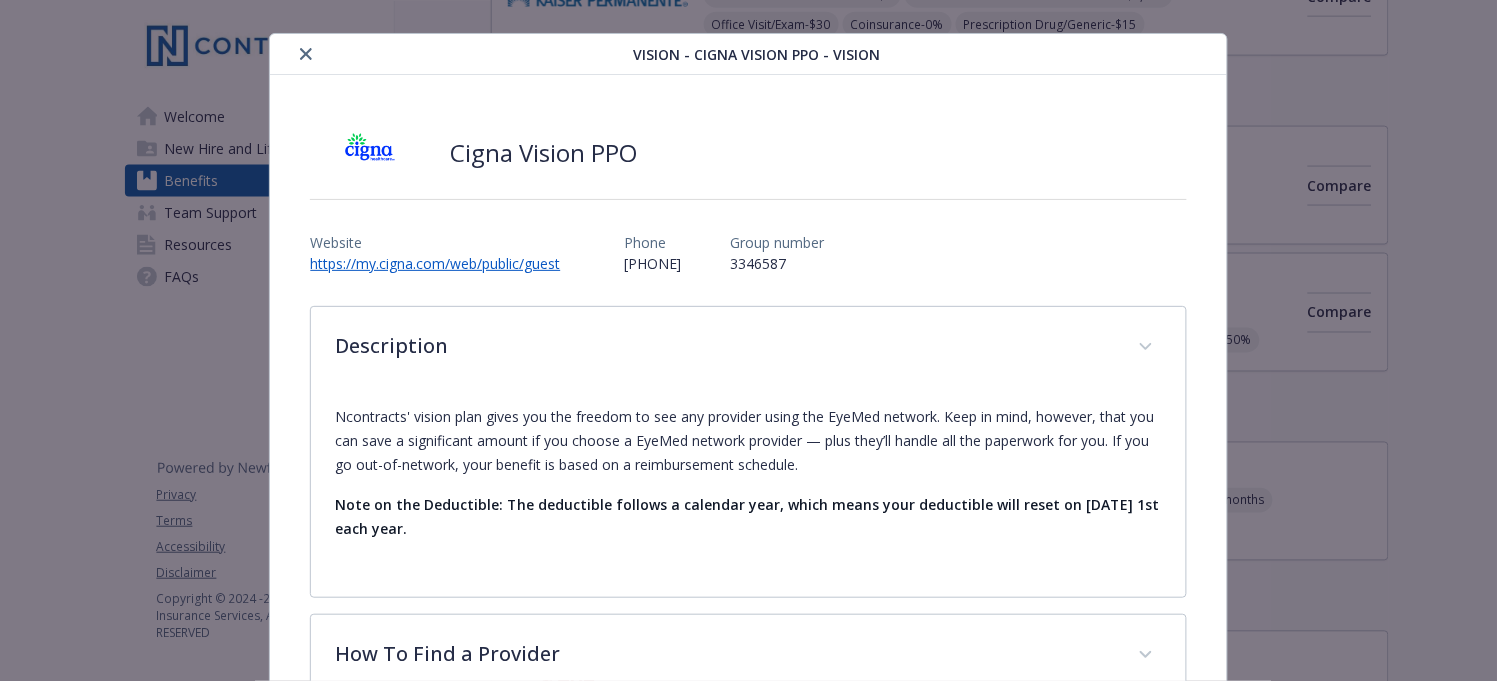 scroll, scrollTop: 0, scrollLeft: 0, axis: both 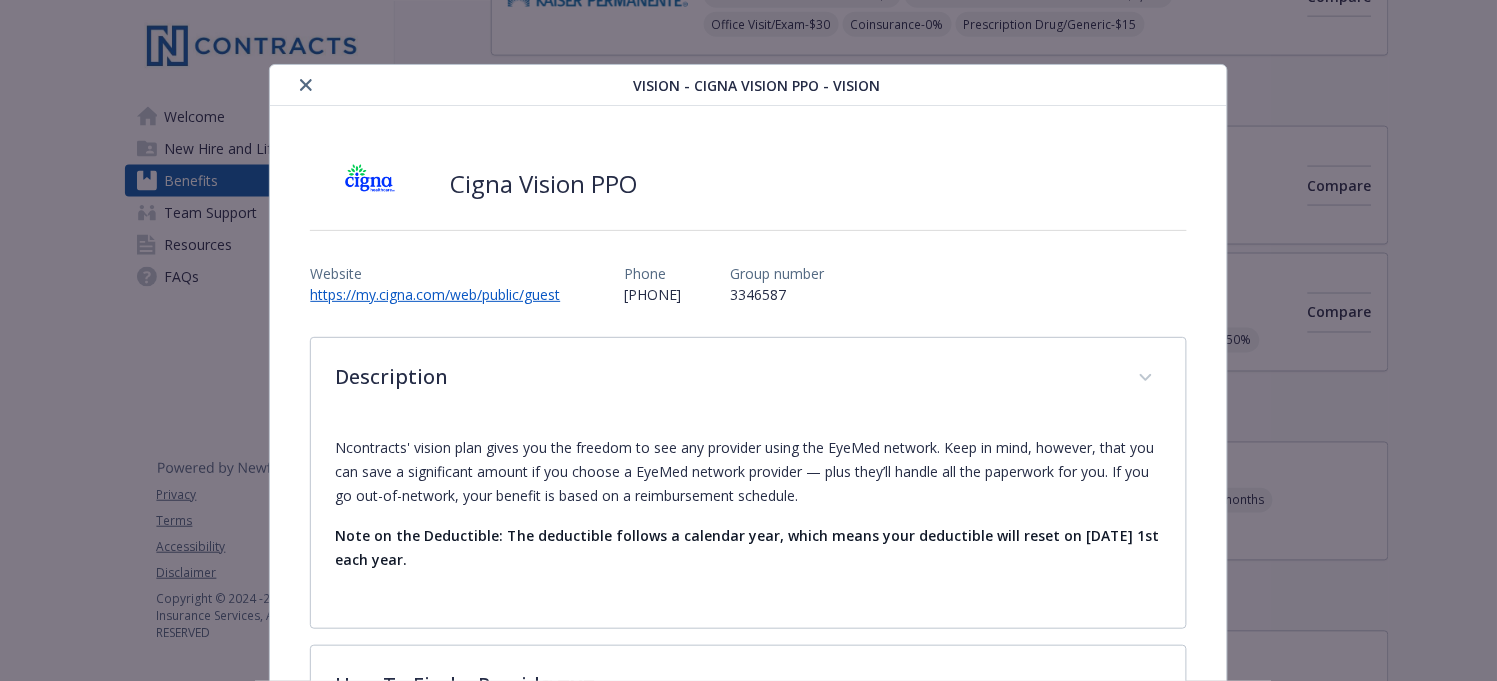 click 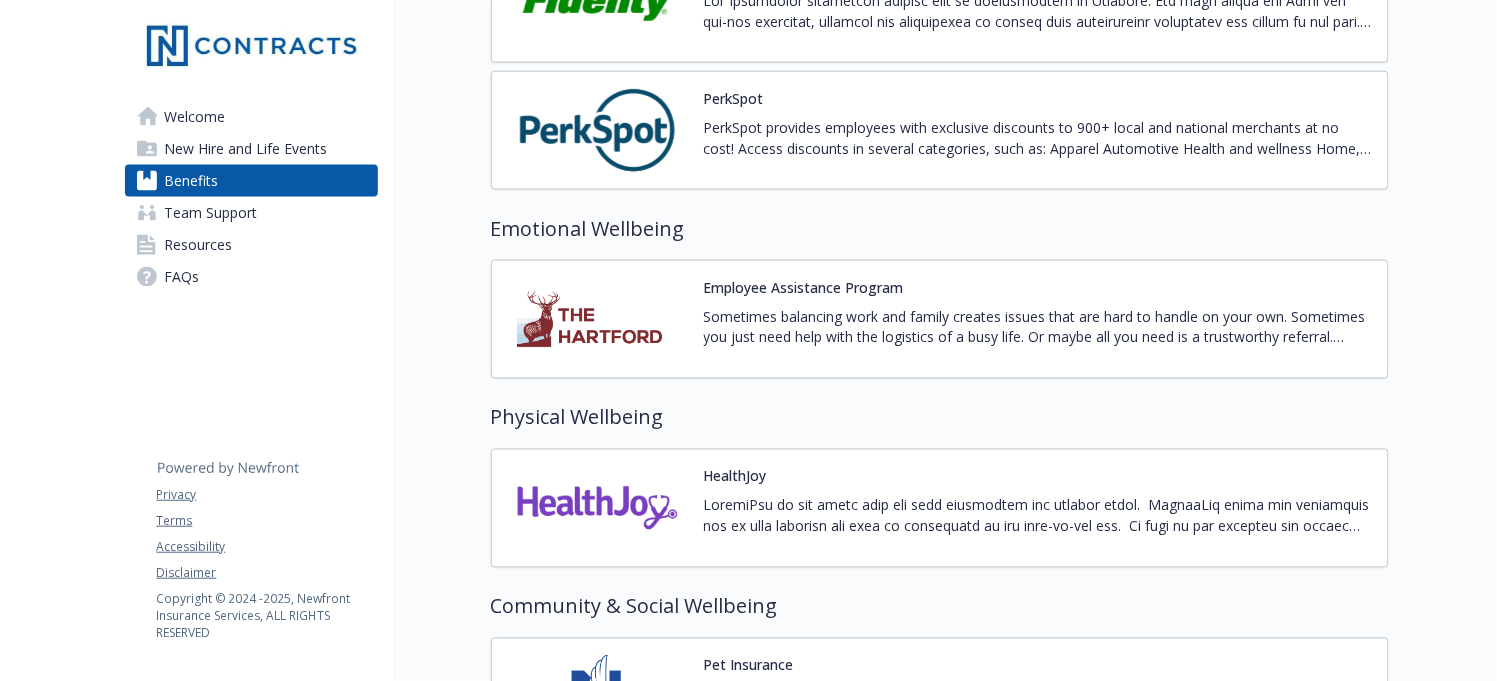 scroll, scrollTop: 2794, scrollLeft: 0, axis: vertical 